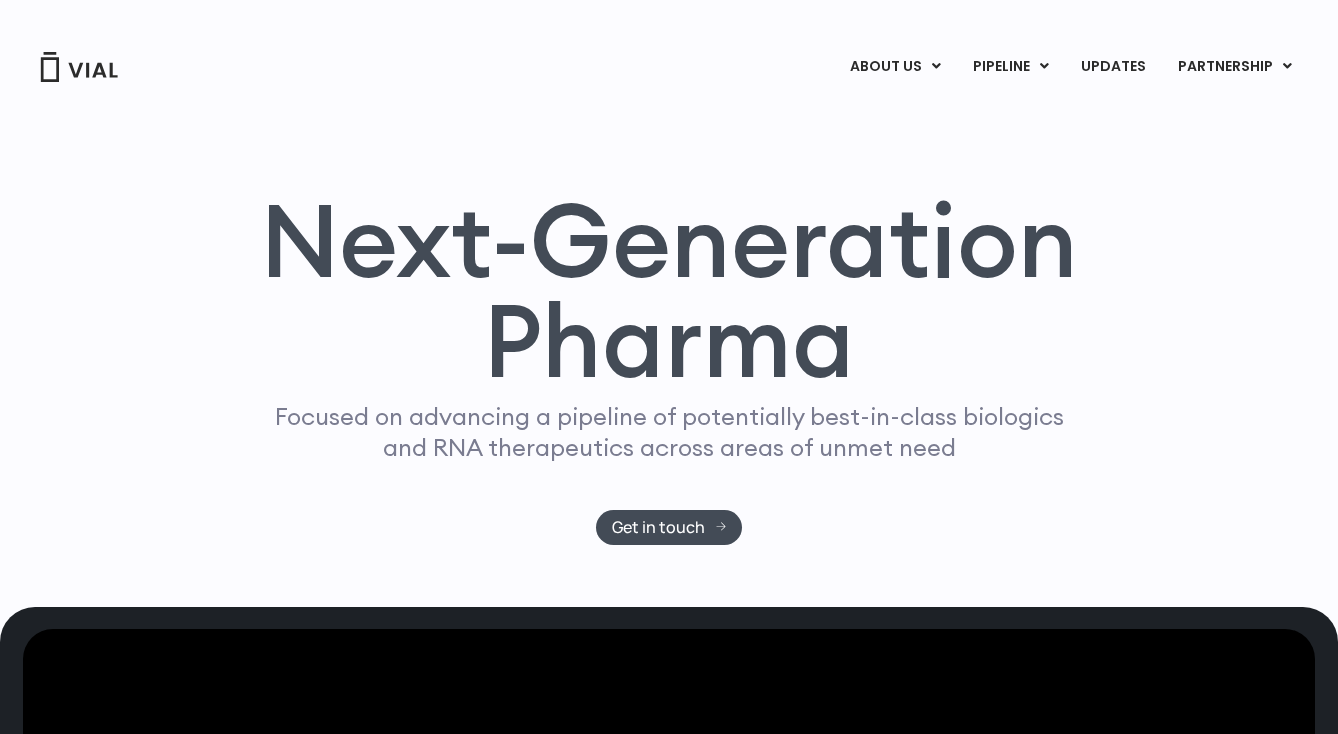 scroll, scrollTop: 0, scrollLeft: 0, axis: both 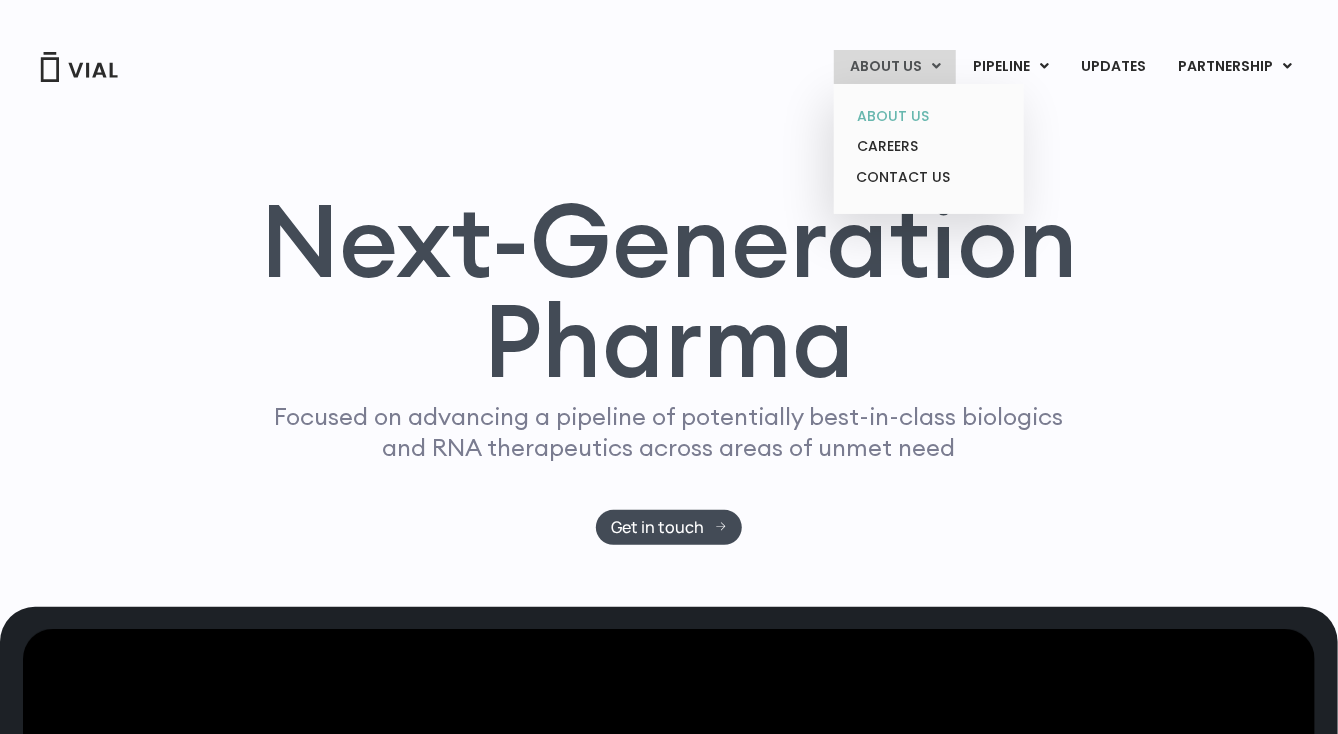 click on "ABOUT US" at bounding box center [928, 116] 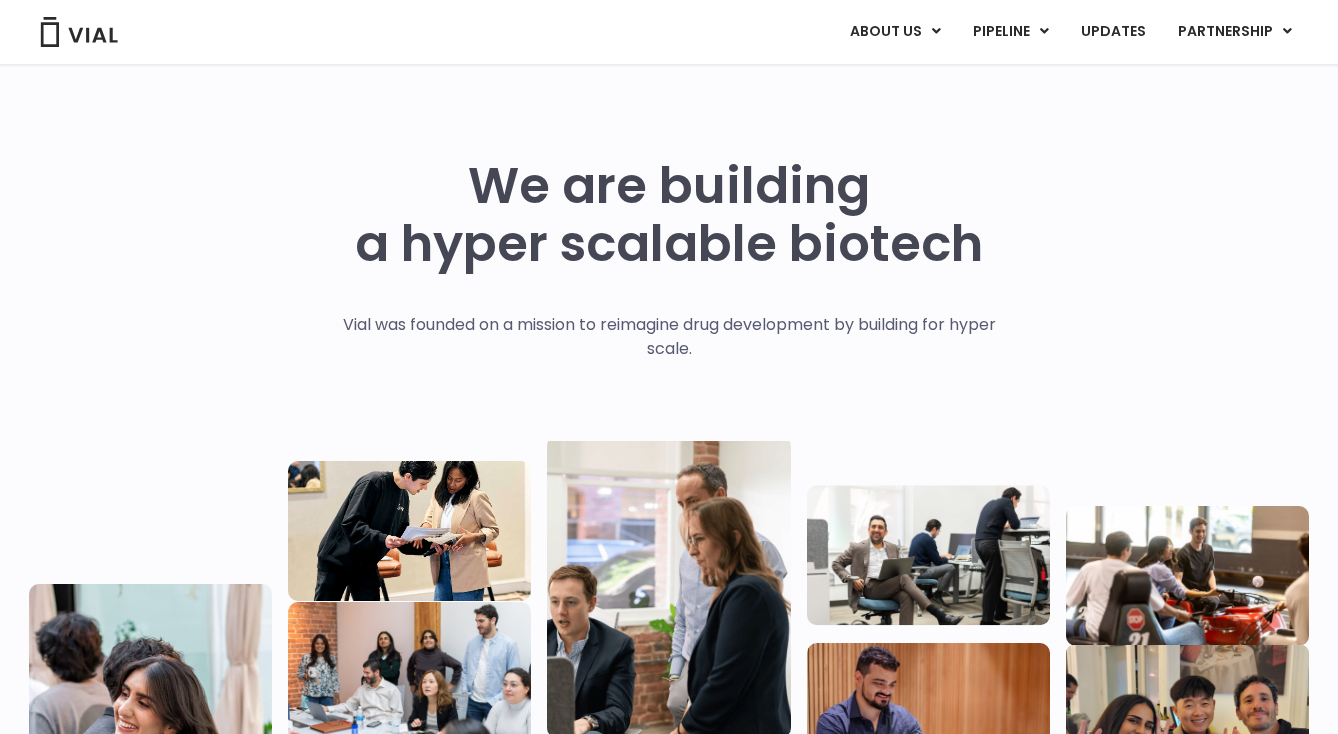 scroll, scrollTop: 1028, scrollLeft: 0, axis: vertical 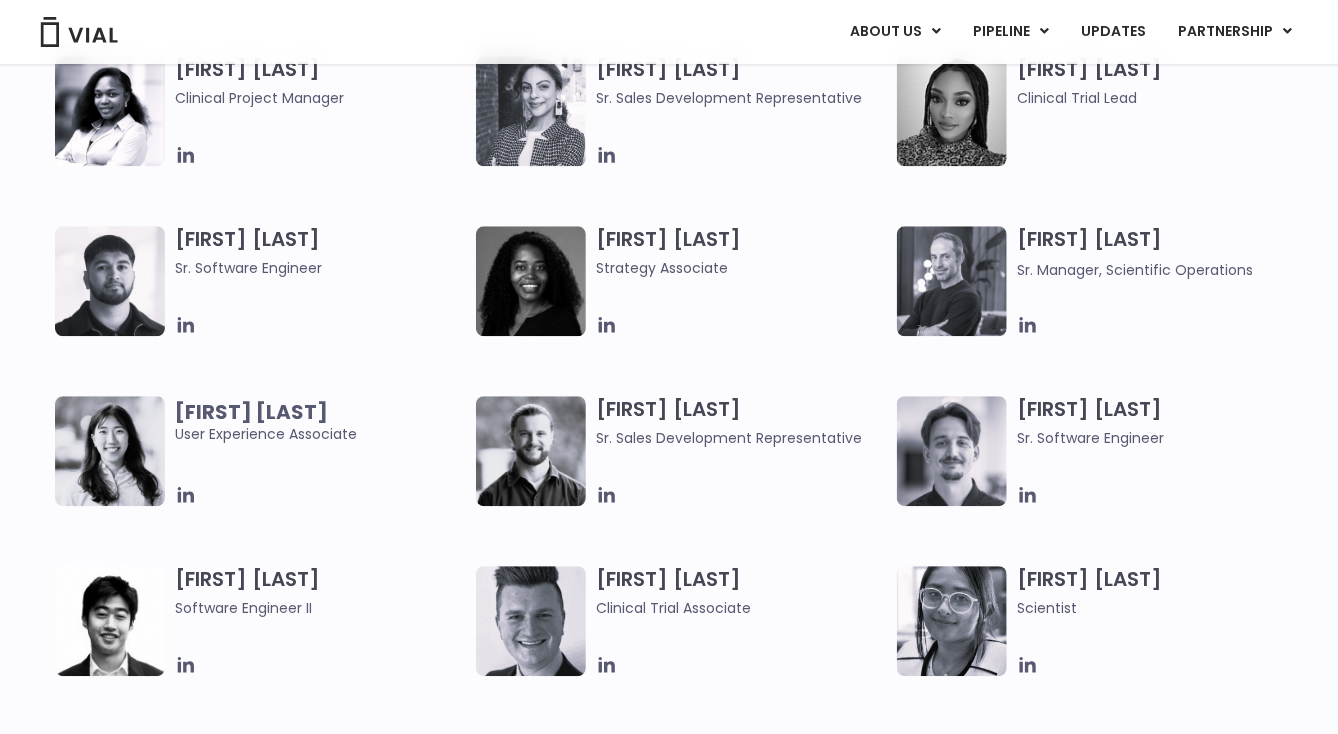 click at bounding box center [952, 281] 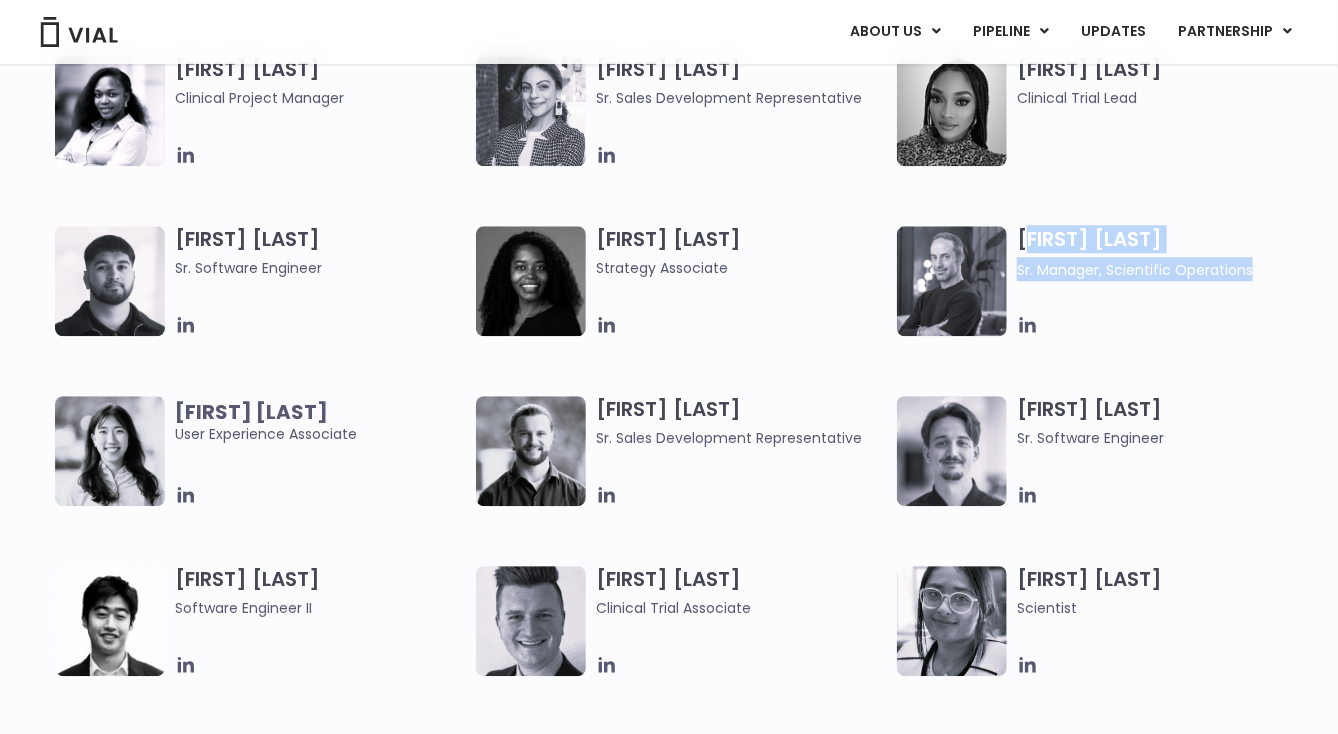 drag, startPoint x: 1026, startPoint y: 221, endPoint x: 1255, endPoint y: 268, distance: 233.77339 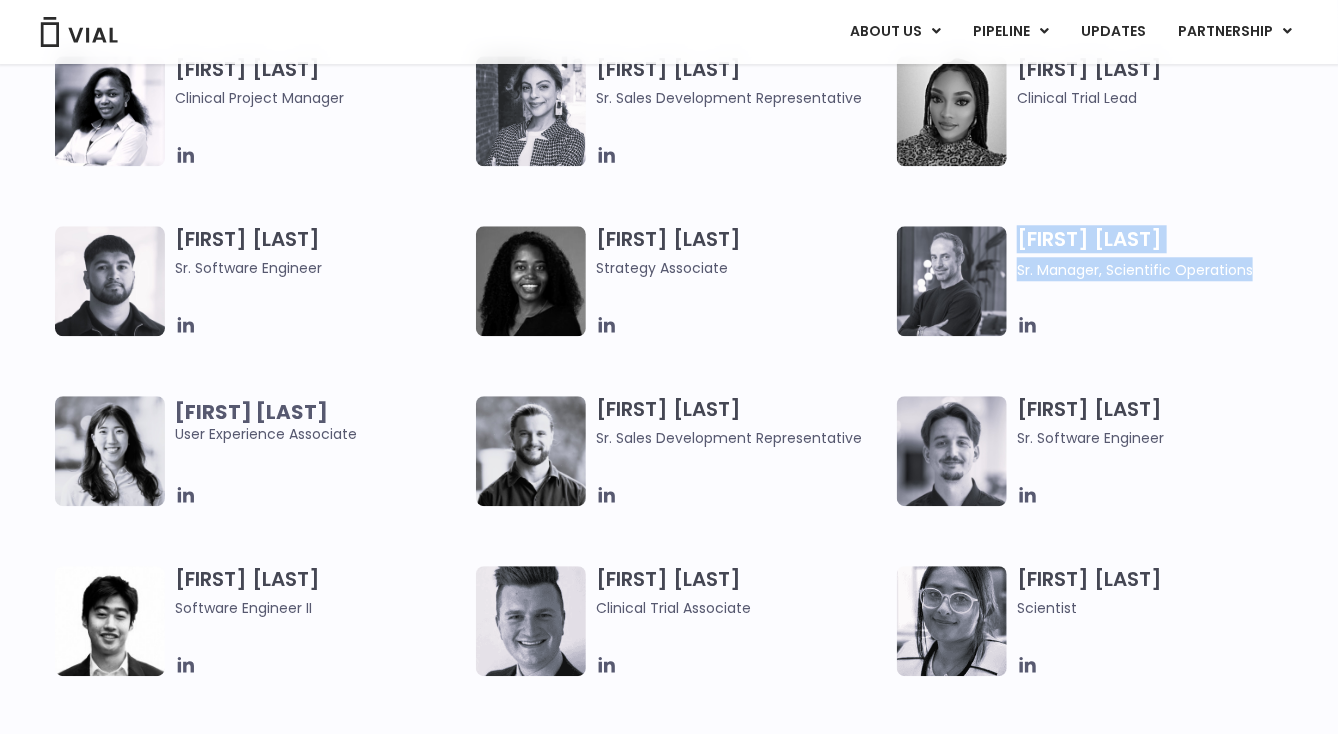 drag, startPoint x: 1019, startPoint y: 232, endPoint x: 1284, endPoint y: 266, distance: 267.17224 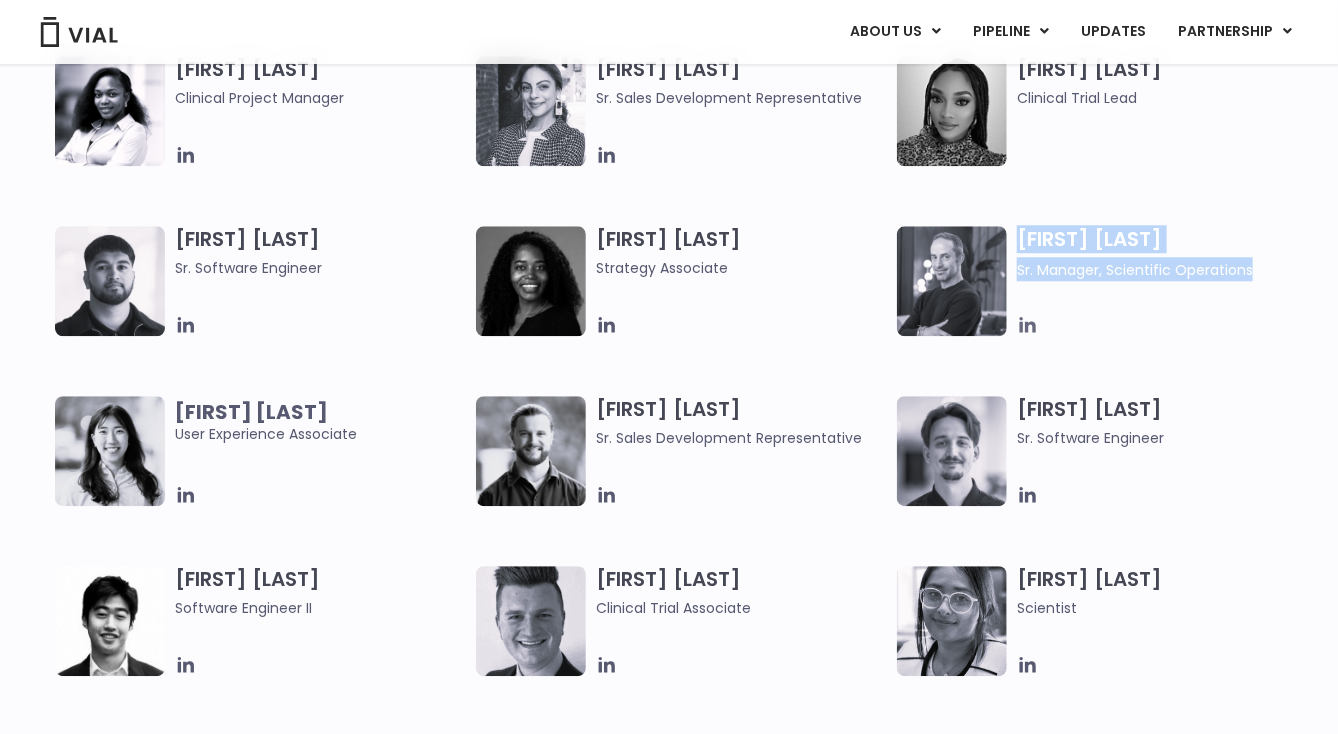 click 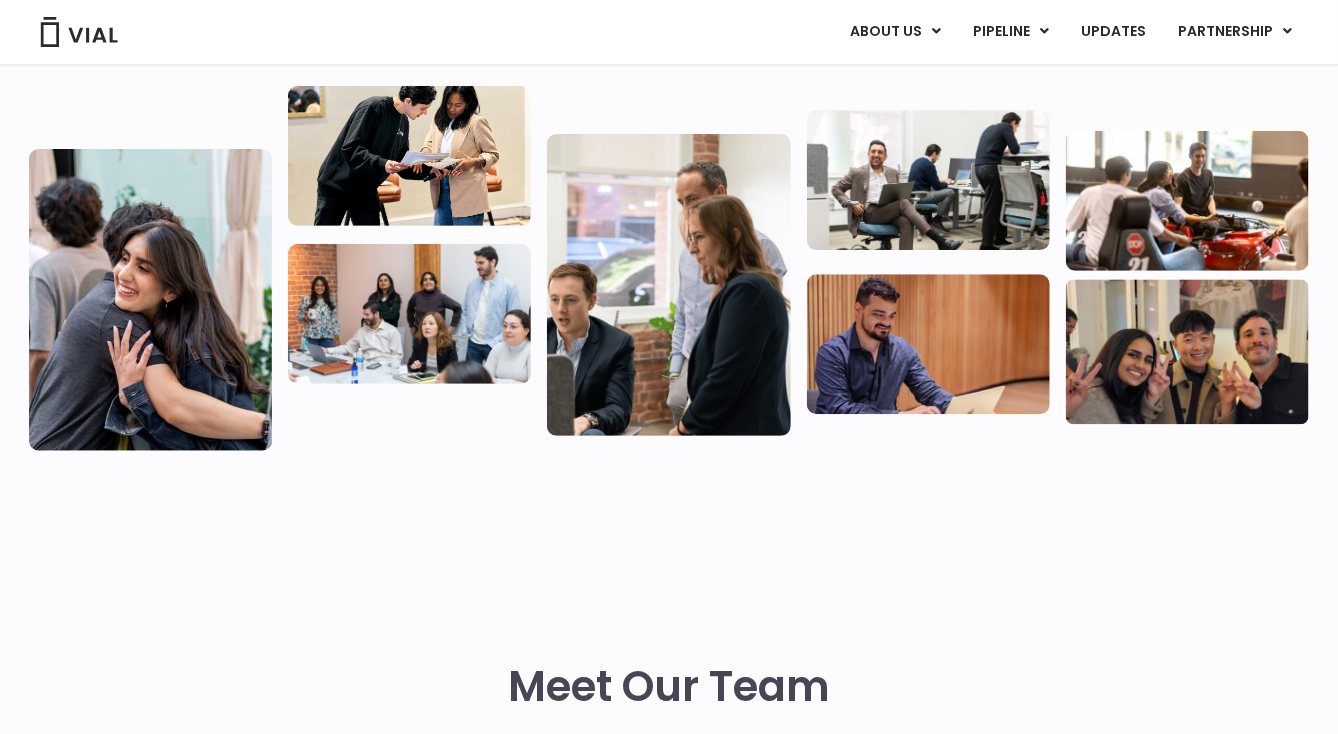 scroll, scrollTop: 0, scrollLeft: 0, axis: both 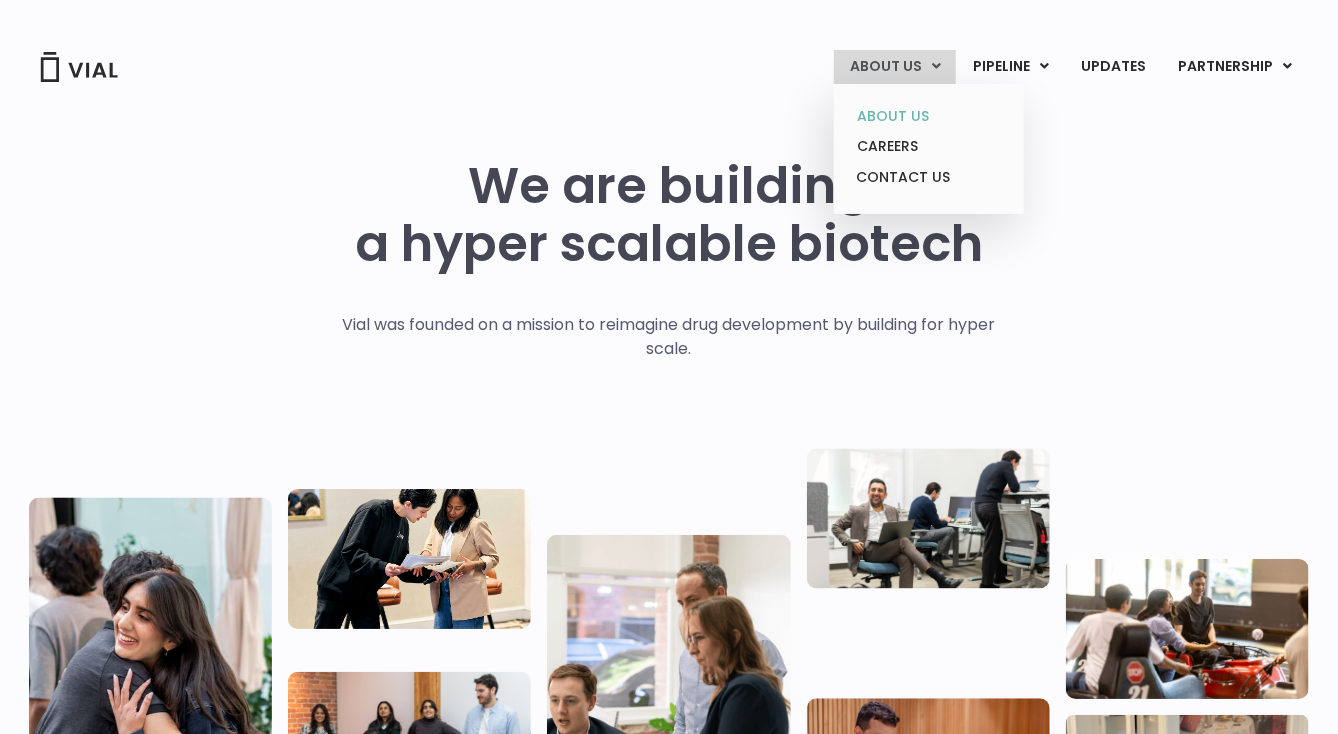 click on "ABOUT US" at bounding box center [928, 116] 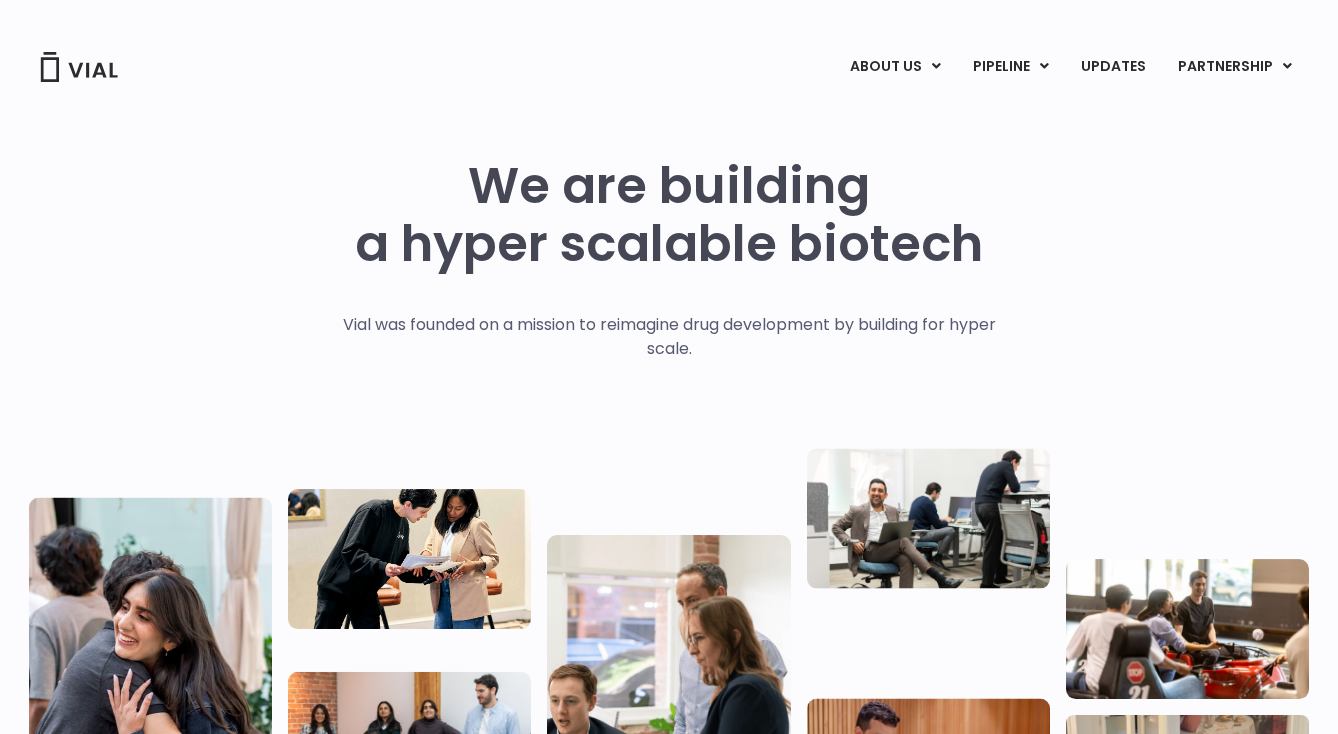 scroll, scrollTop: 0, scrollLeft: 0, axis: both 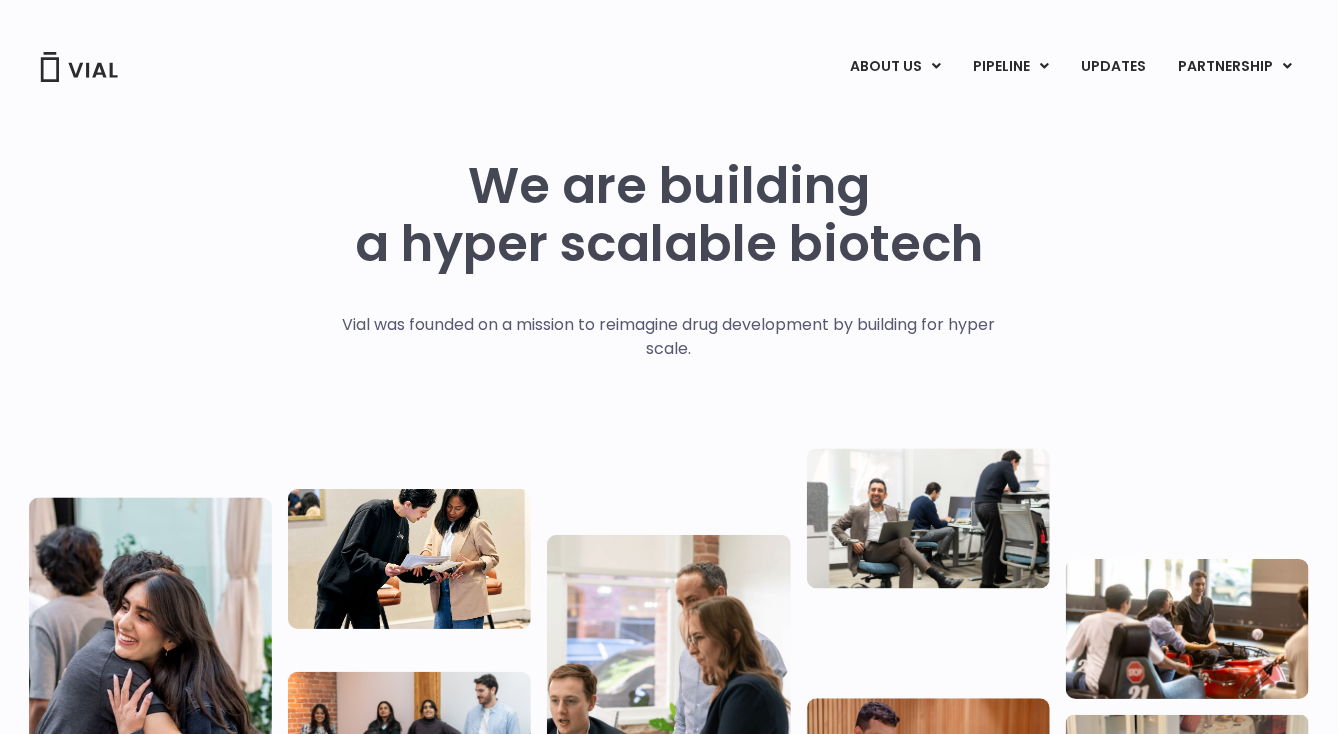 click on "Vial was founded on a mission to reimagine drug development by building for hyper scale." at bounding box center (669, 377) 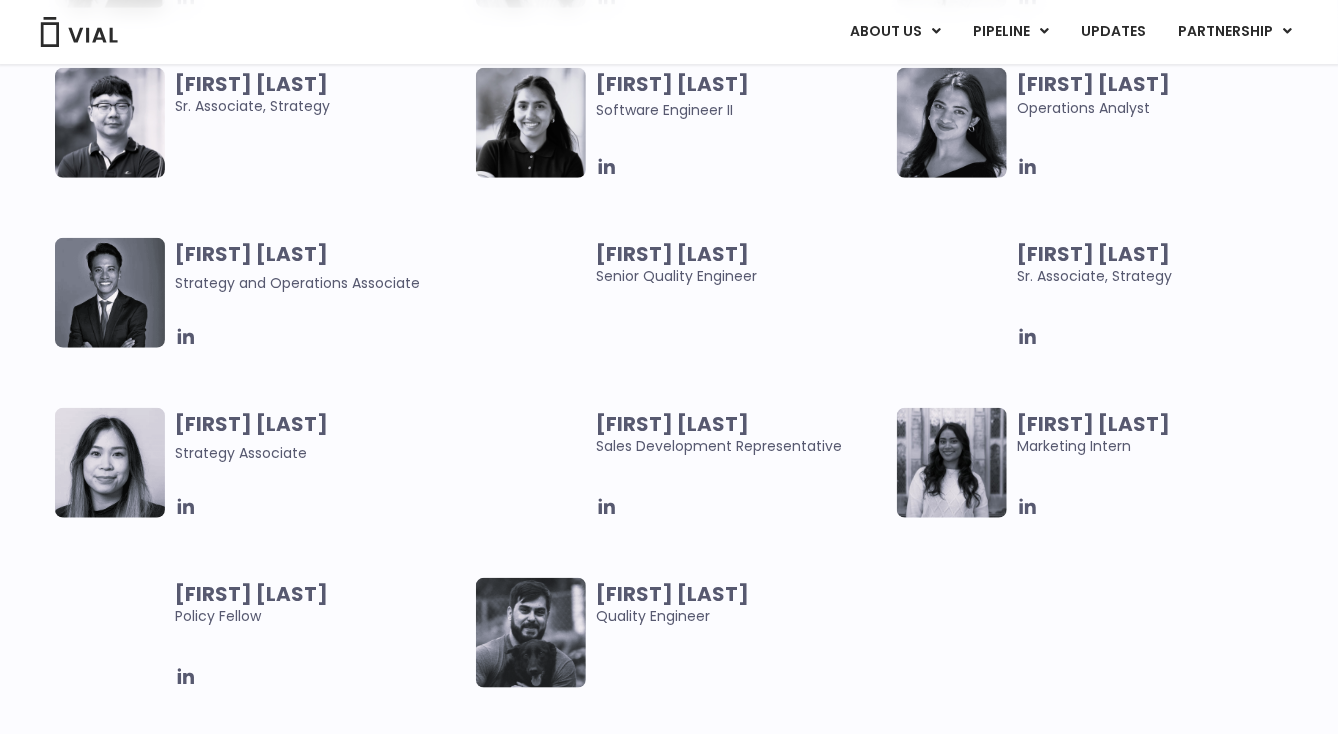 scroll, scrollTop: 3992, scrollLeft: 0, axis: vertical 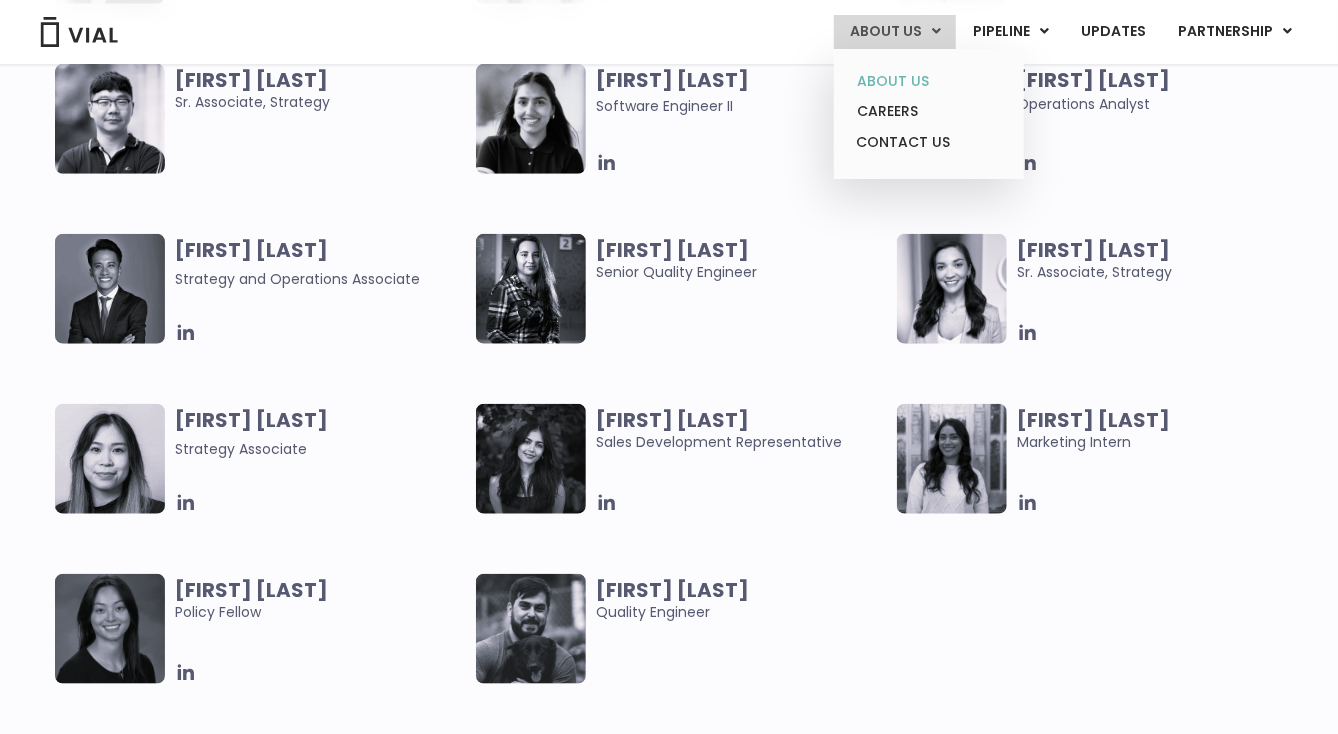click on "ABOUT US" at bounding box center (928, 81) 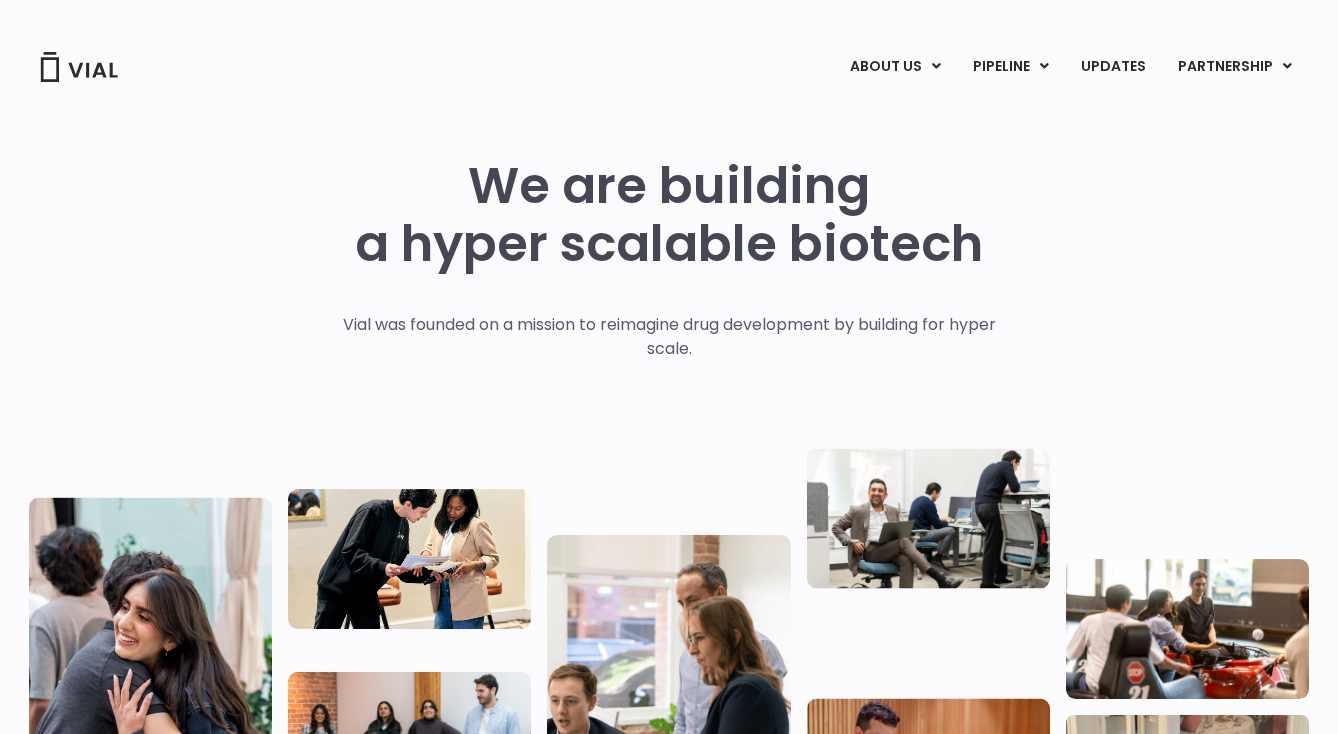 scroll, scrollTop: 0, scrollLeft: 0, axis: both 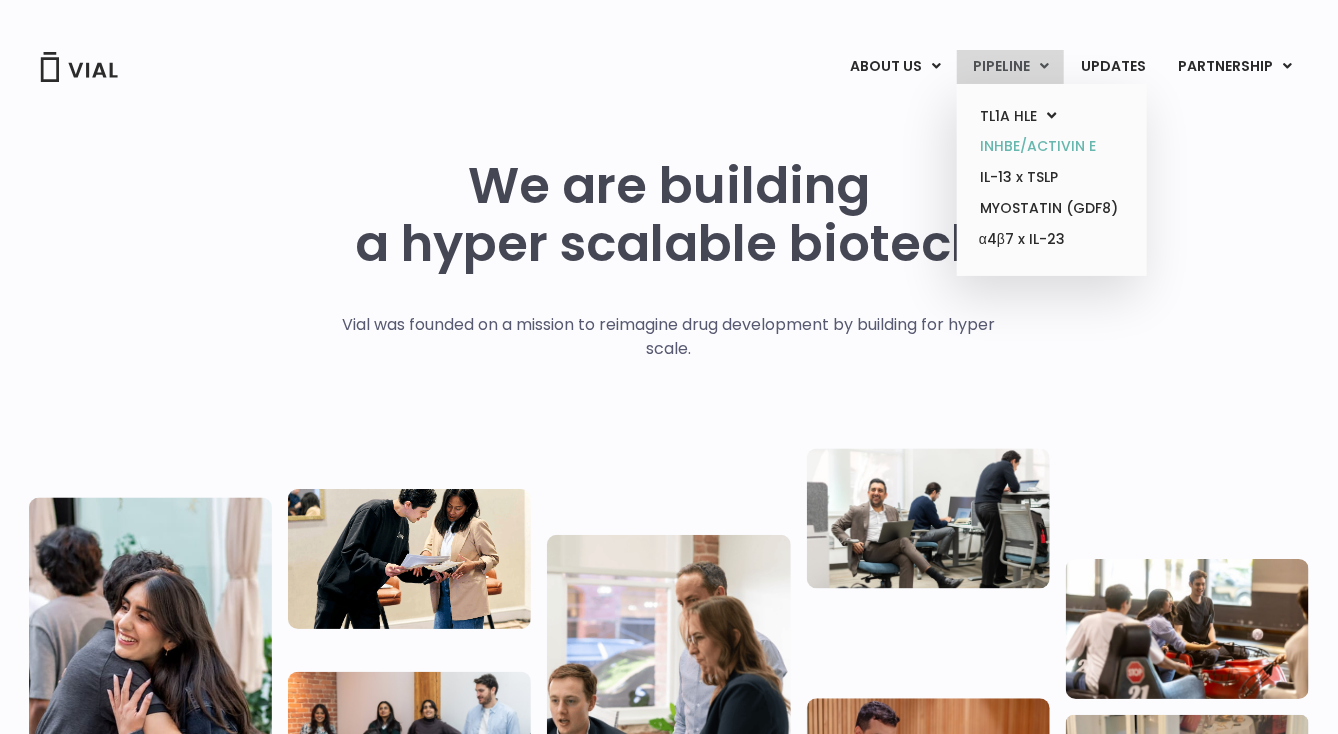 click on "INHBE/ACTIVIN E" at bounding box center [1051, 146] 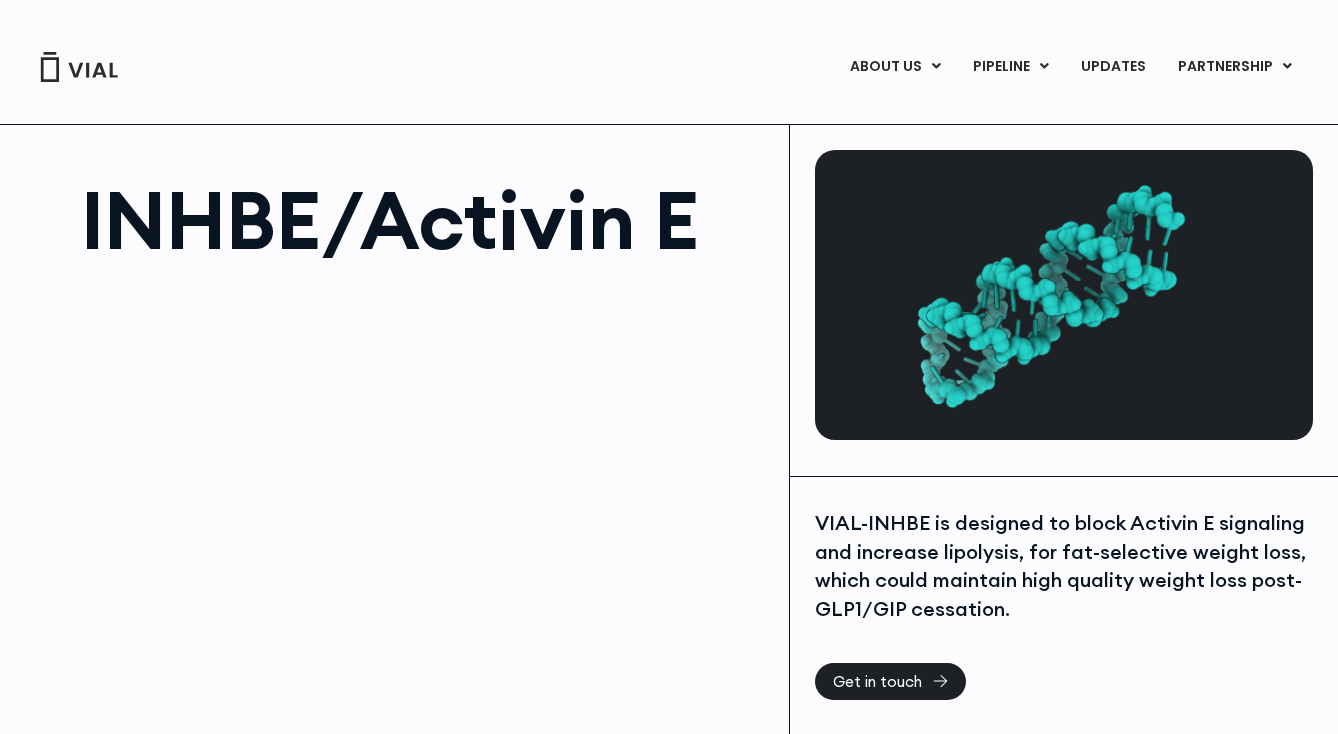 scroll, scrollTop: 0, scrollLeft: 0, axis: both 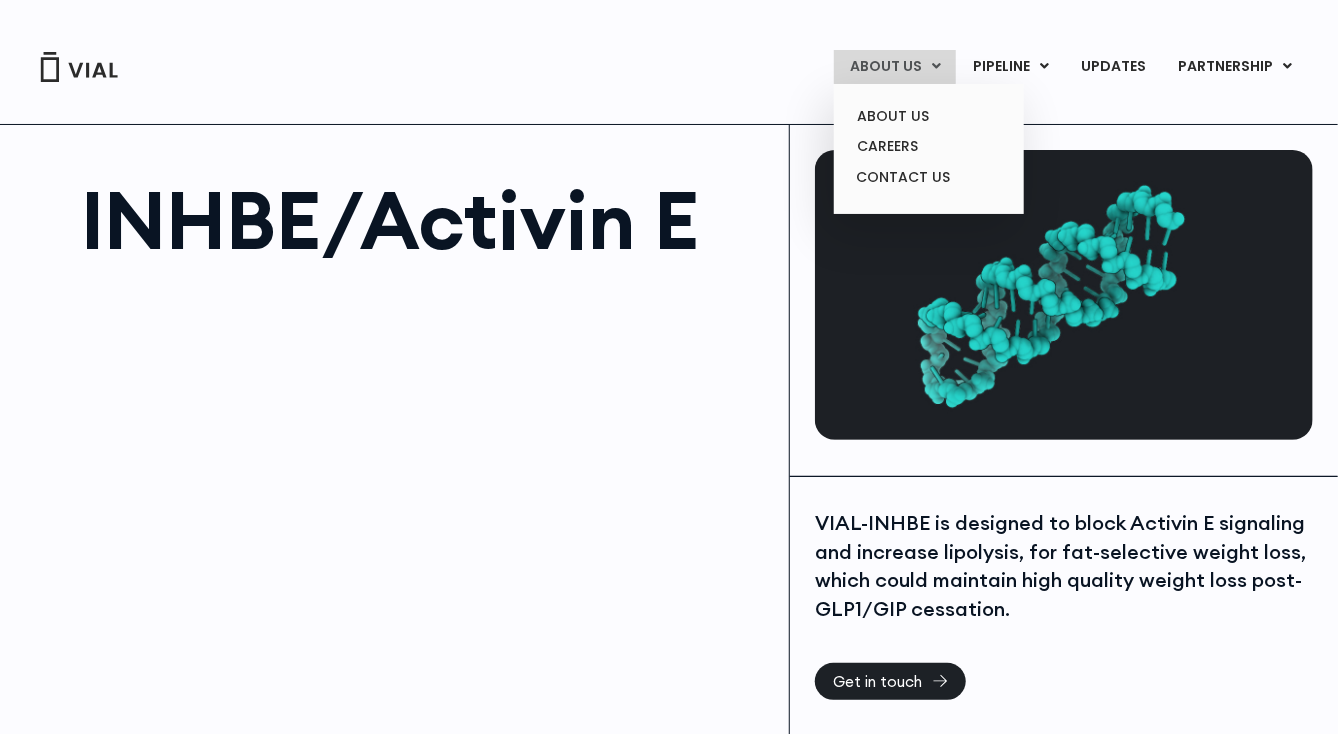 click on "ABOUT US" at bounding box center (895, 67) 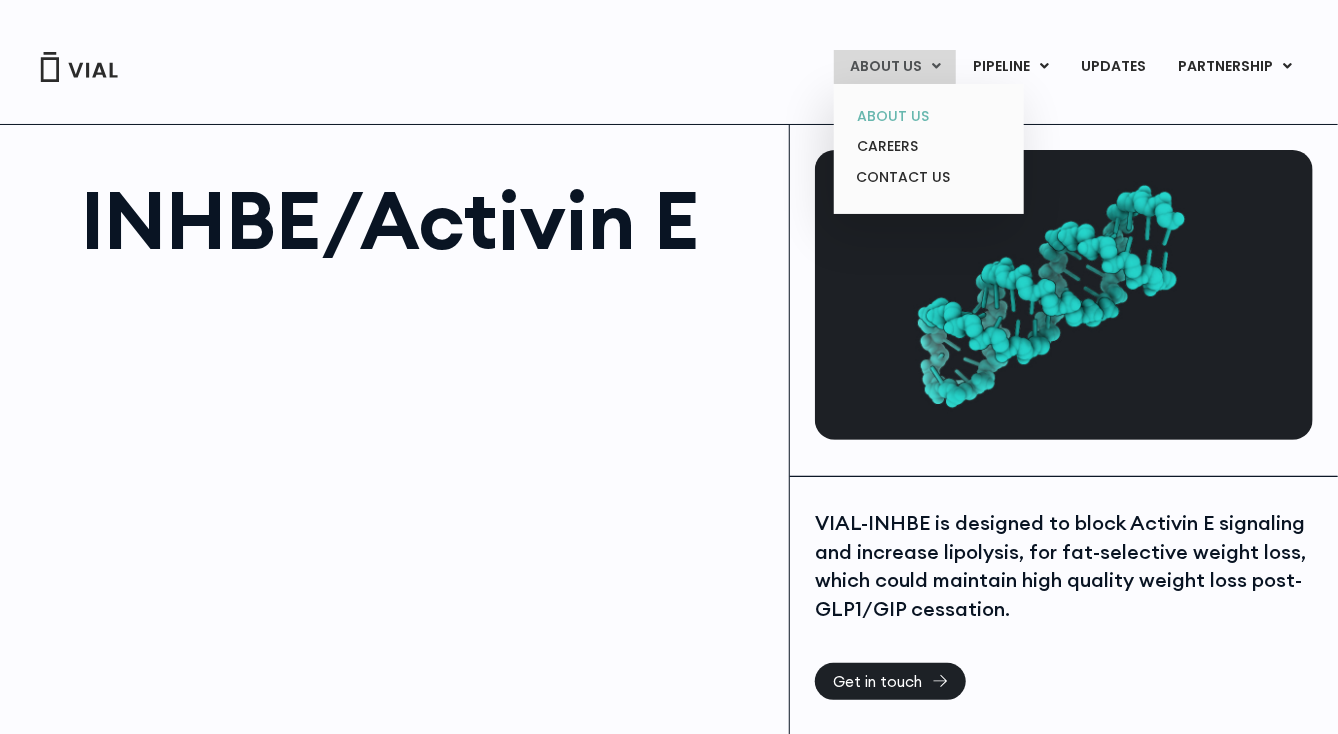 click on "ABOUT US" at bounding box center (928, 116) 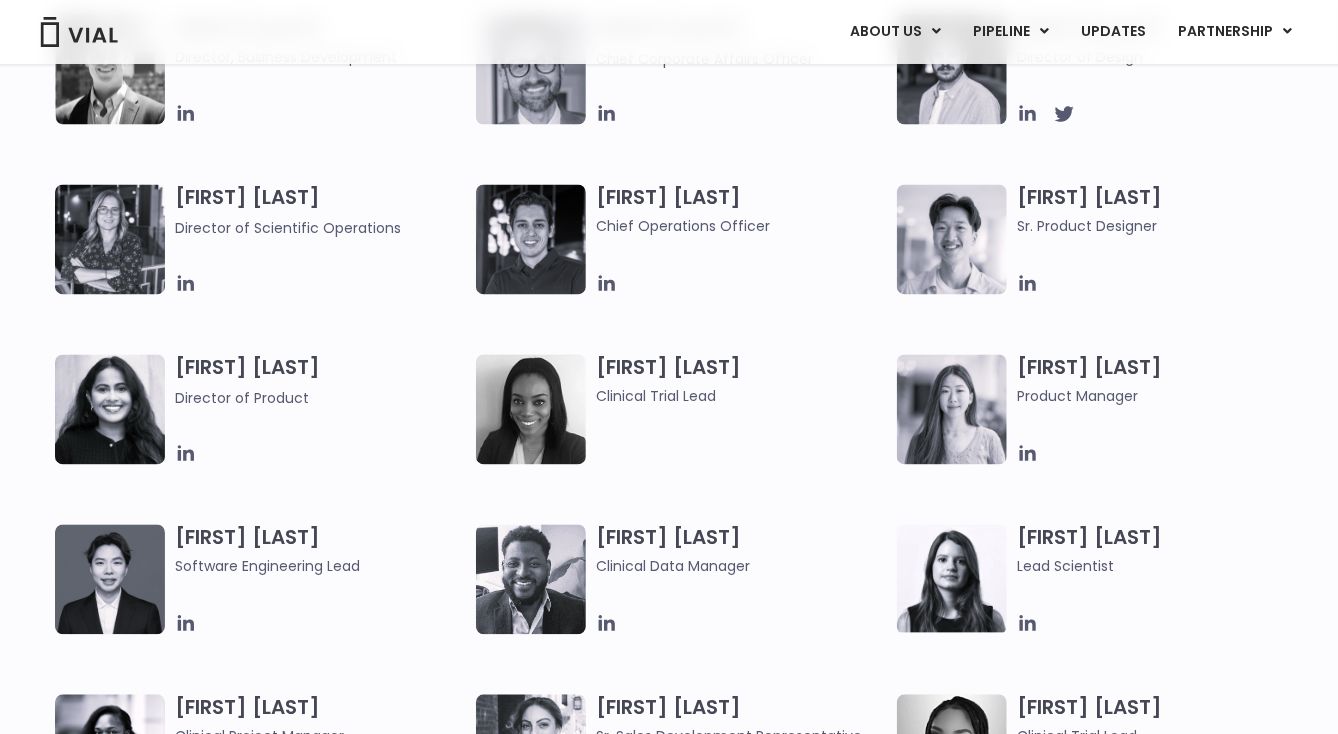 scroll, scrollTop: 1074, scrollLeft: 0, axis: vertical 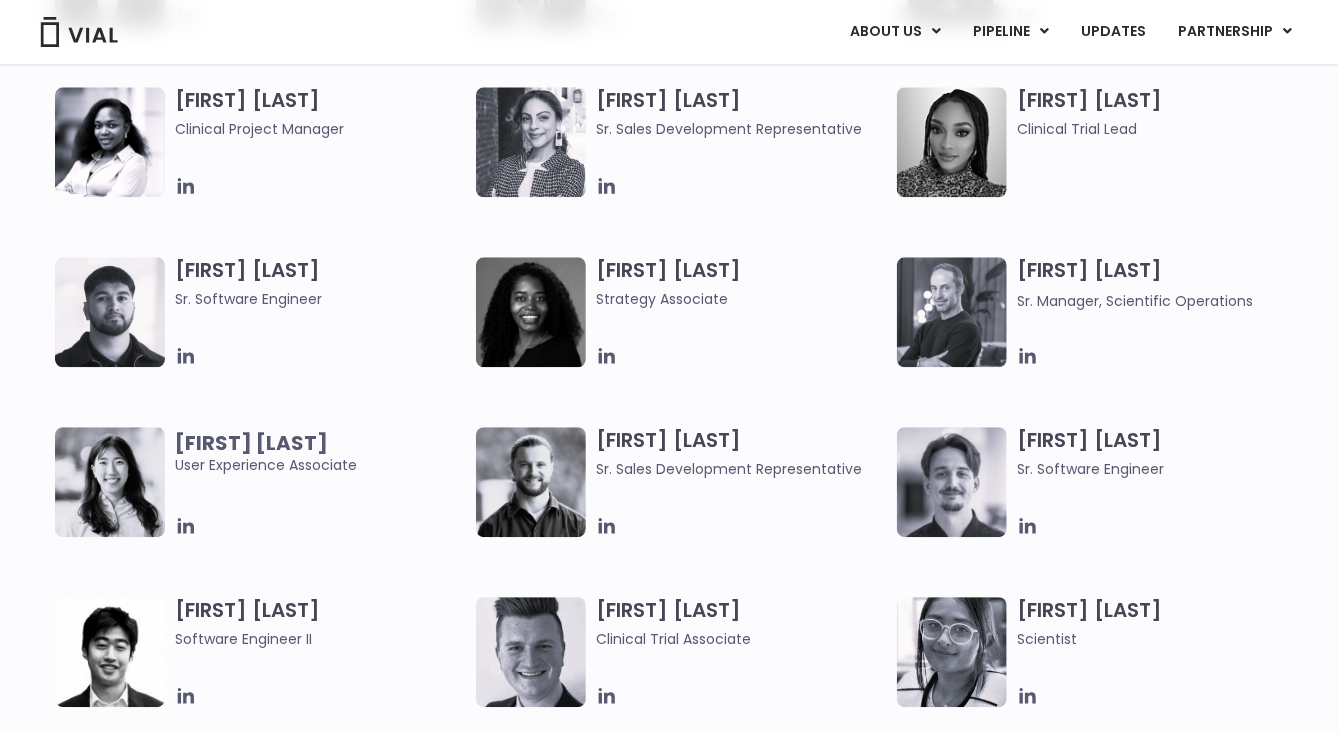 click at bounding box center [952, 312] 